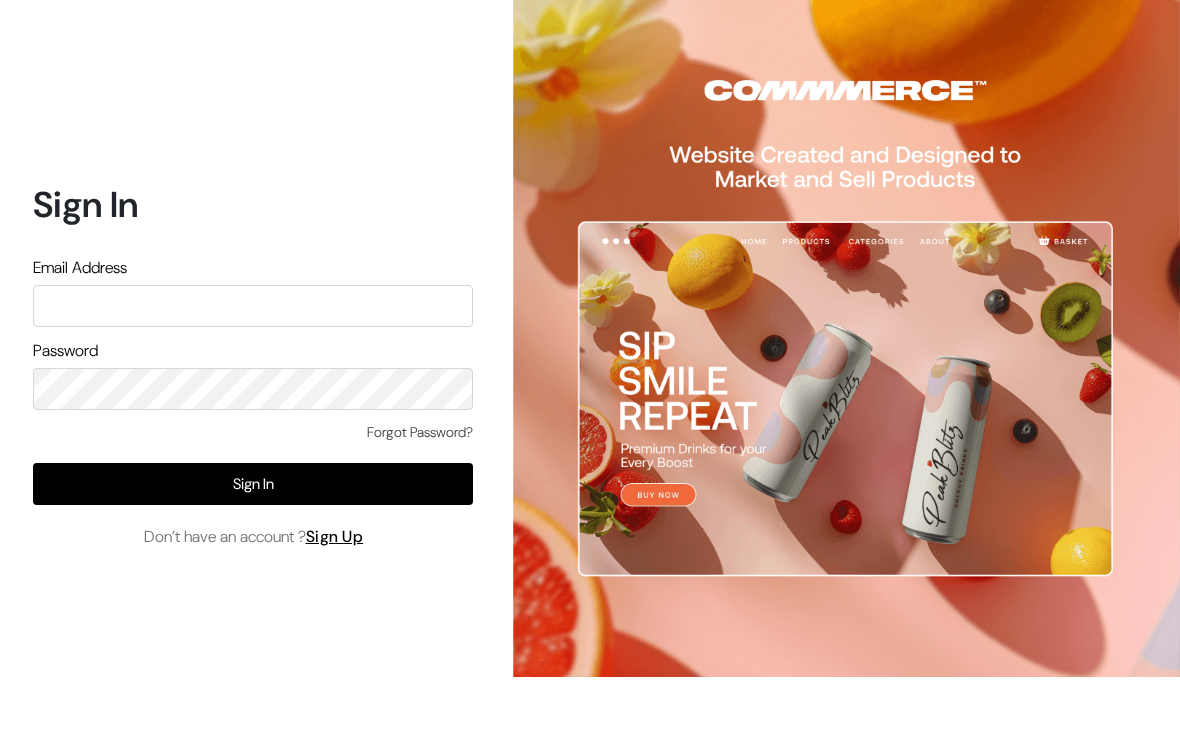 scroll, scrollTop: 0, scrollLeft: 0, axis: both 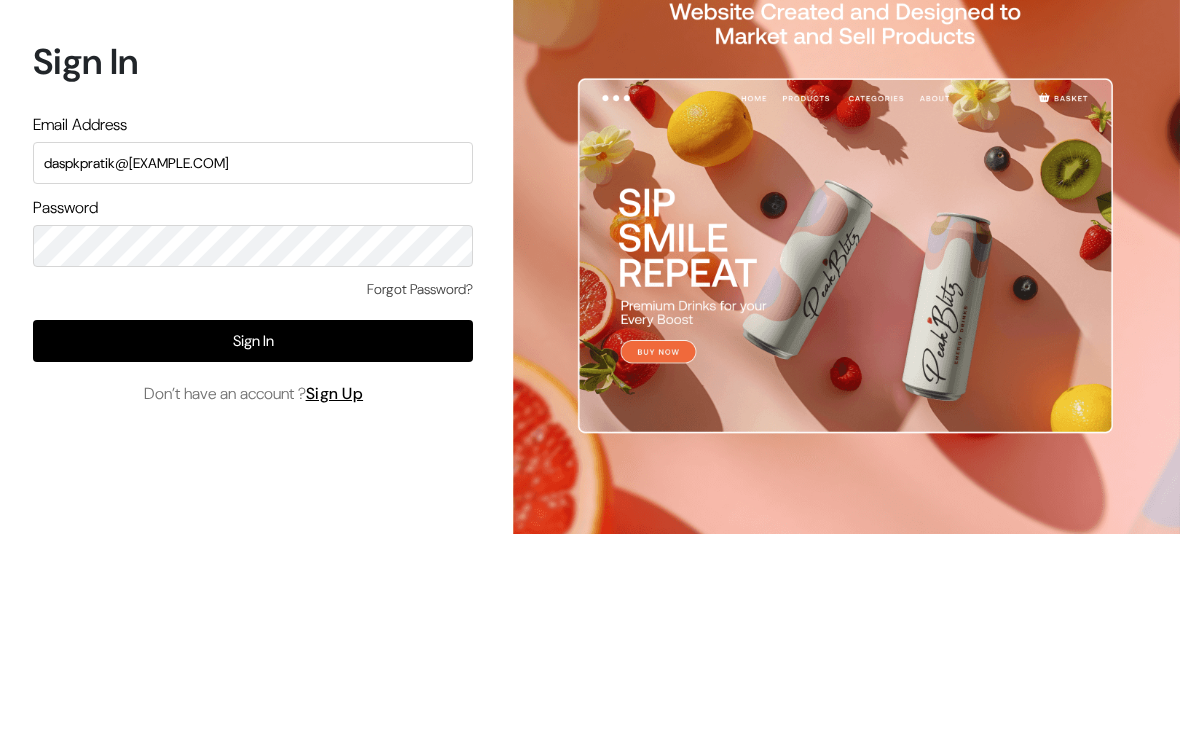 type on "[EMAIL]" 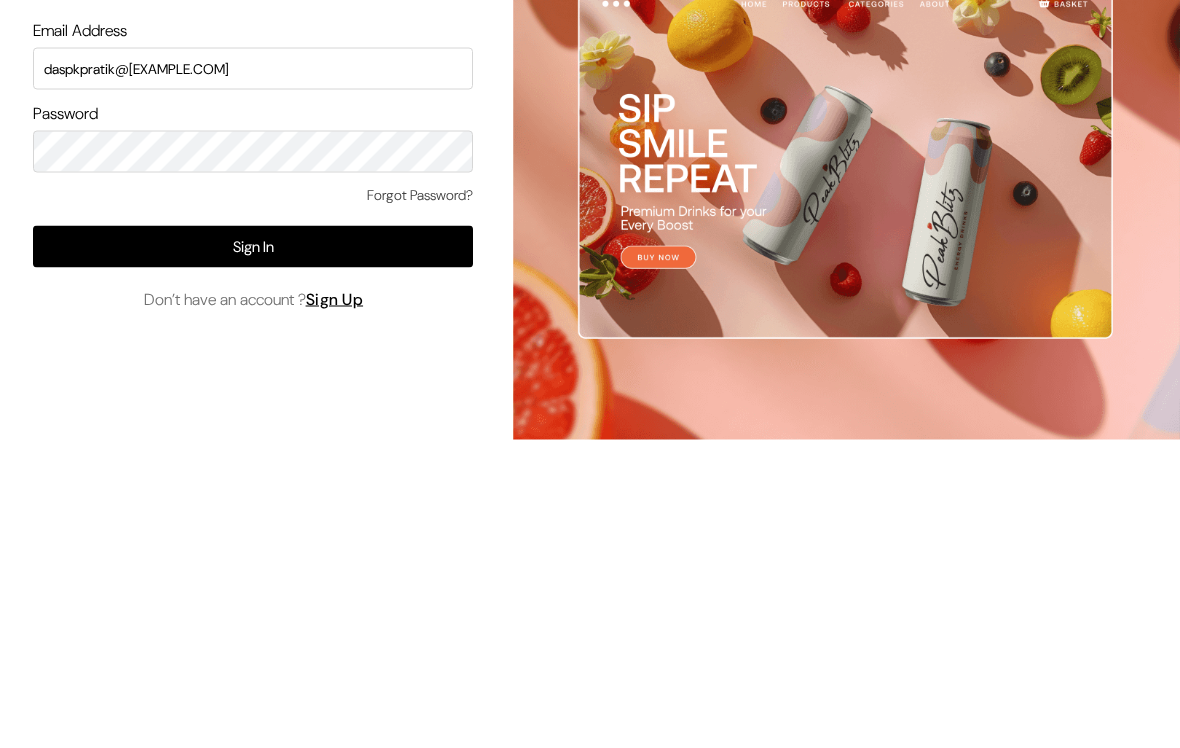 click on "Sign In" at bounding box center [253, 484] 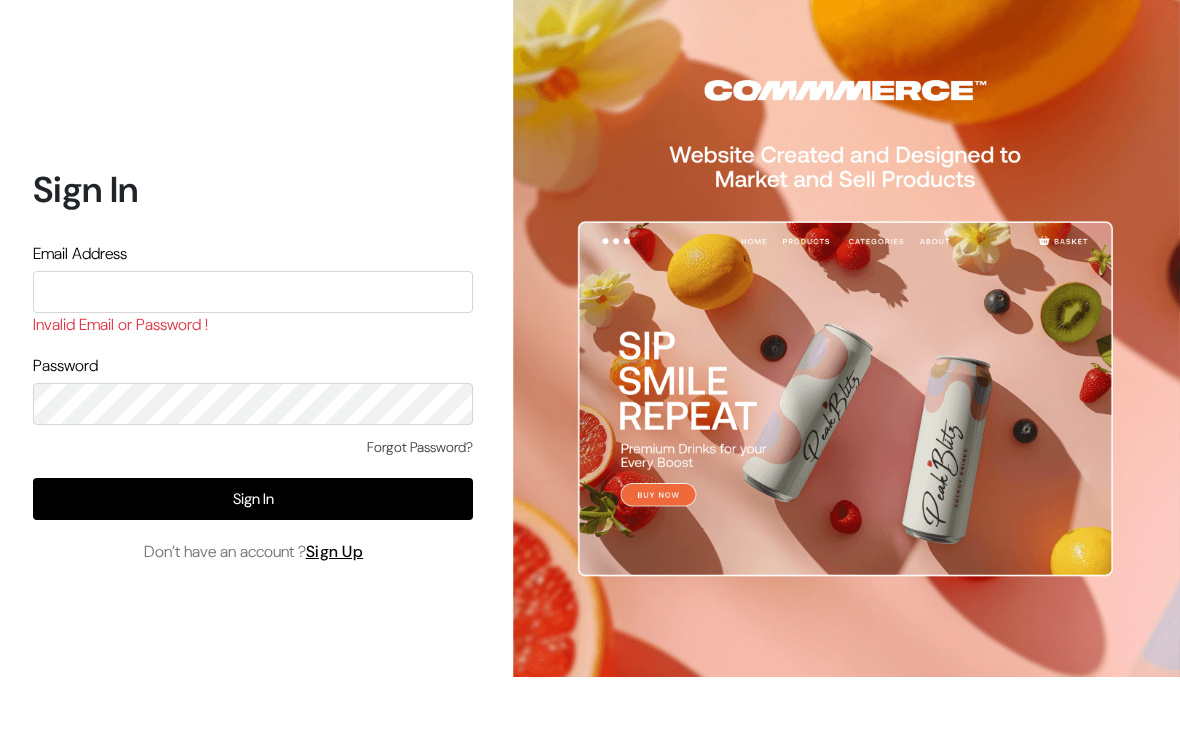 scroll, scrollTop: 0, scrollLeft: 0, axis: both 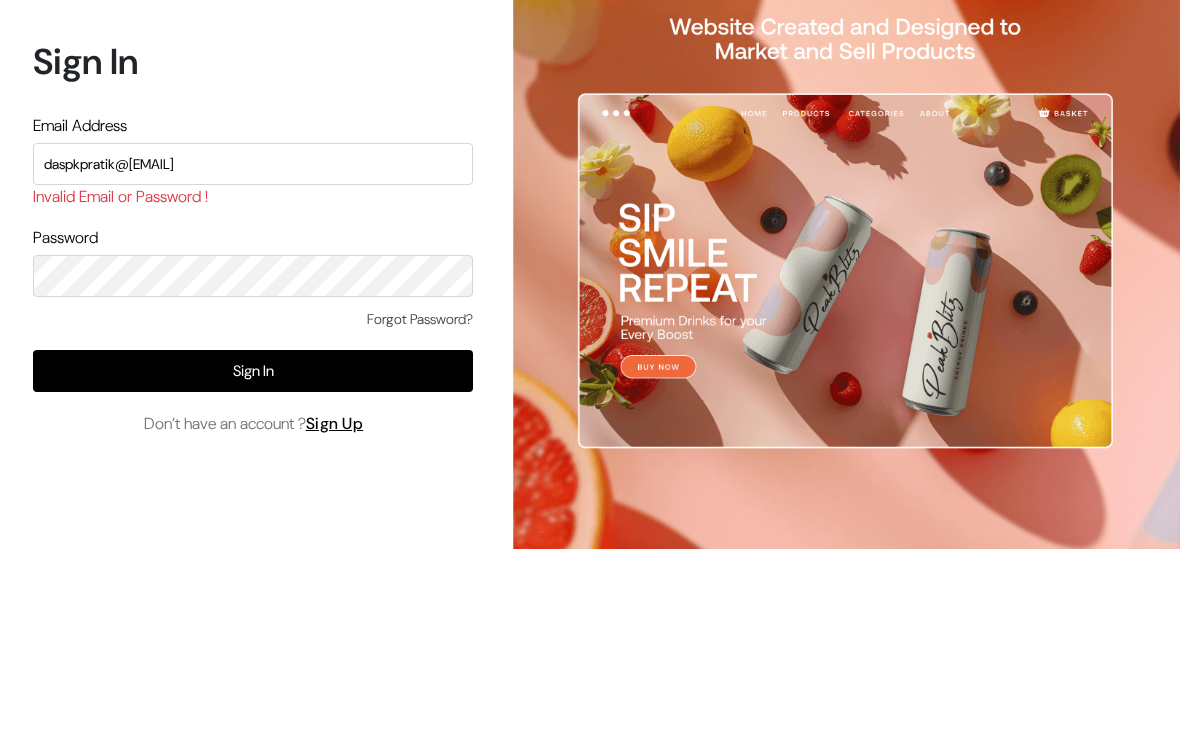 type on "[EMAIL]" 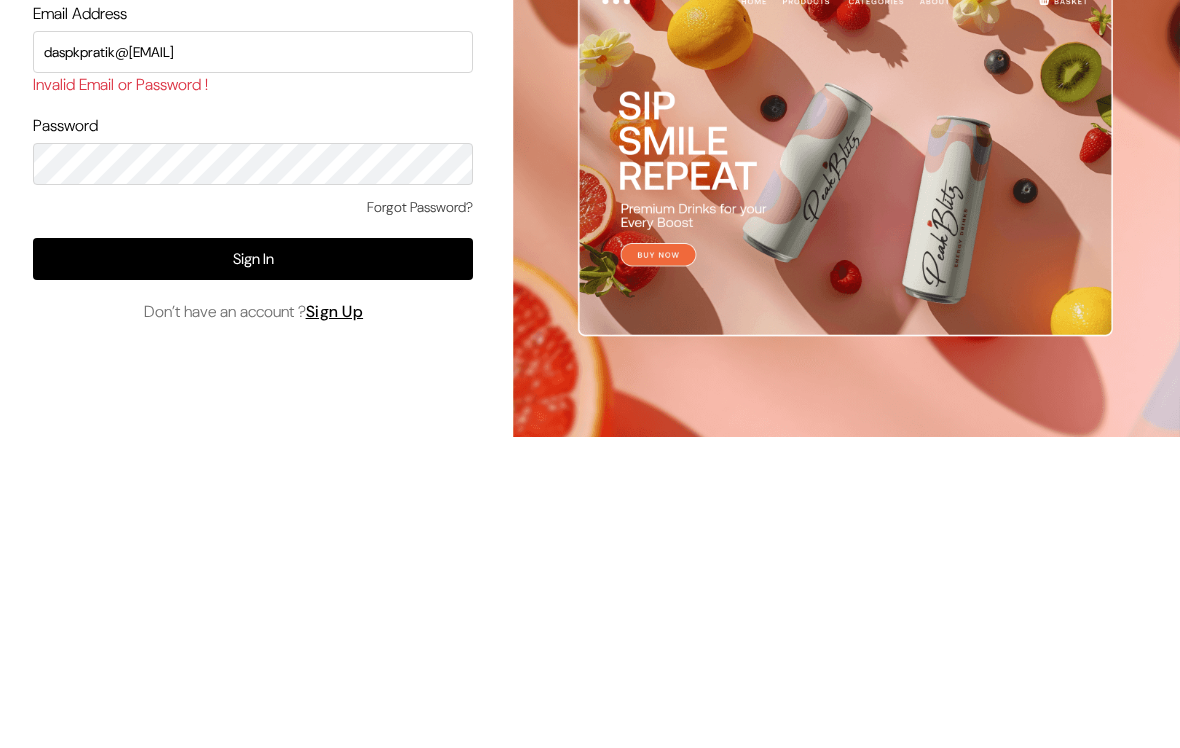 click on "Sign In" at bounding box center [253, 499] 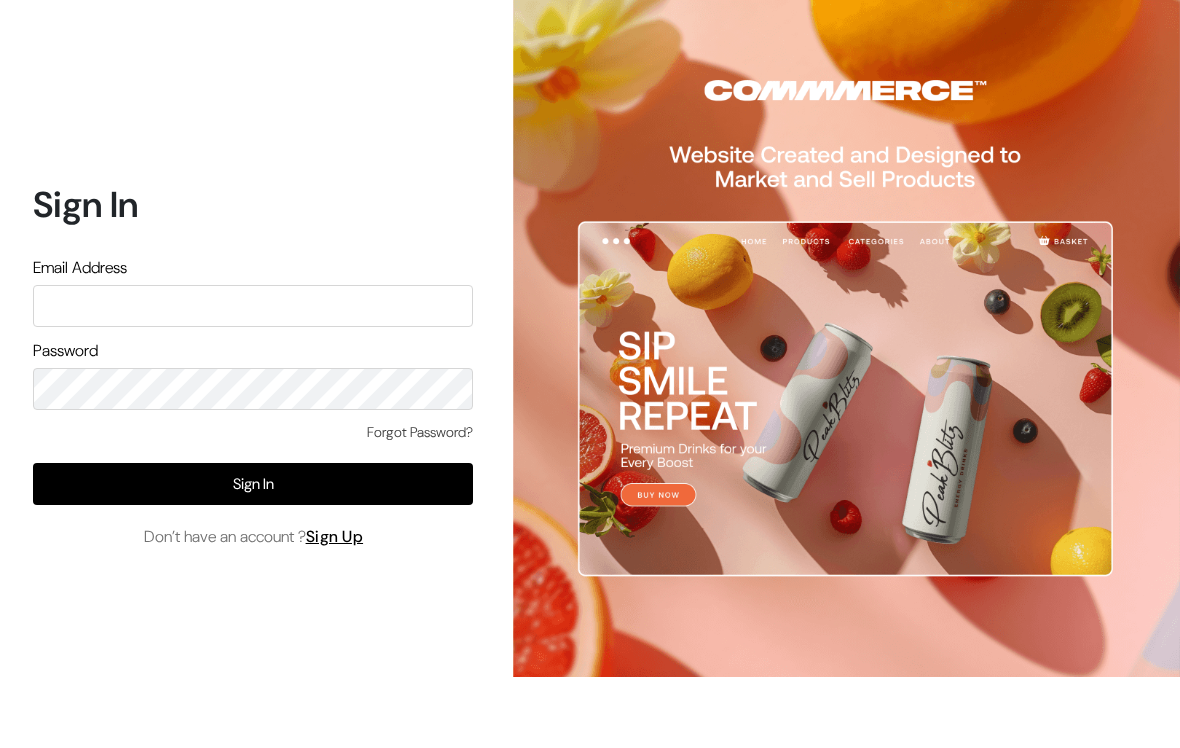 scroll, scrollTop: 0, scrollLeft: 0, axis: both 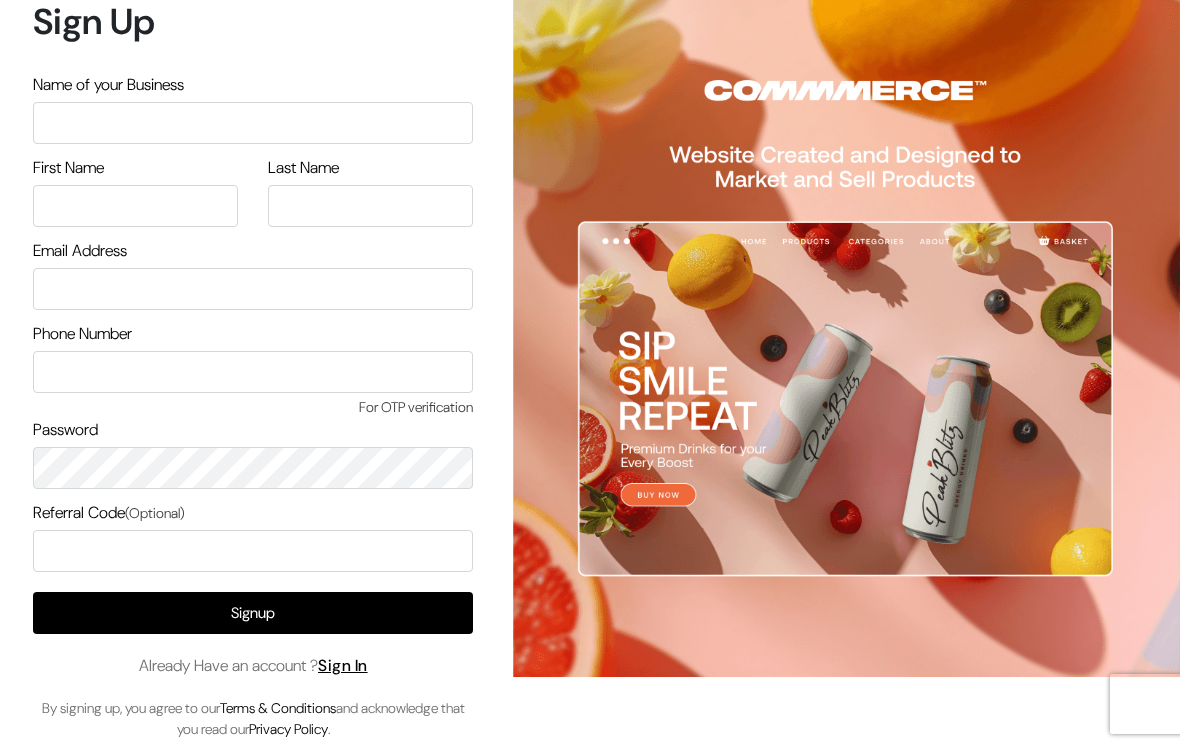 click at bounding box center [253, 123] 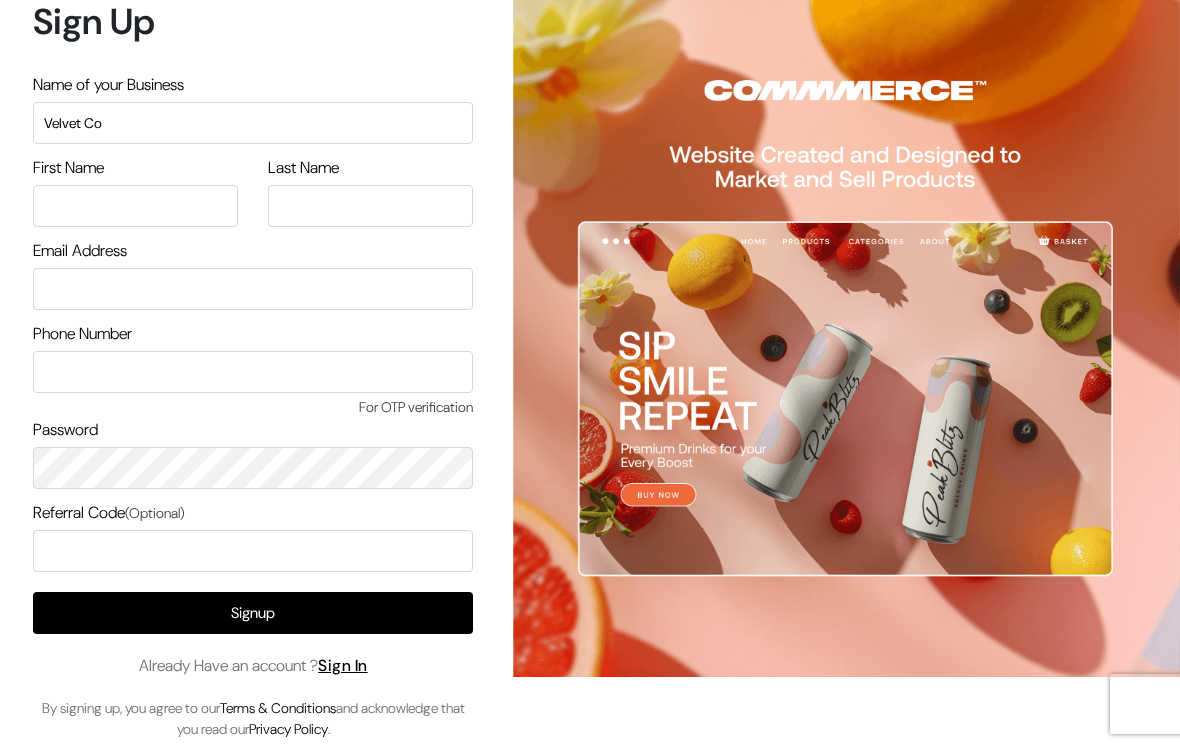 type on "Velvet Co" 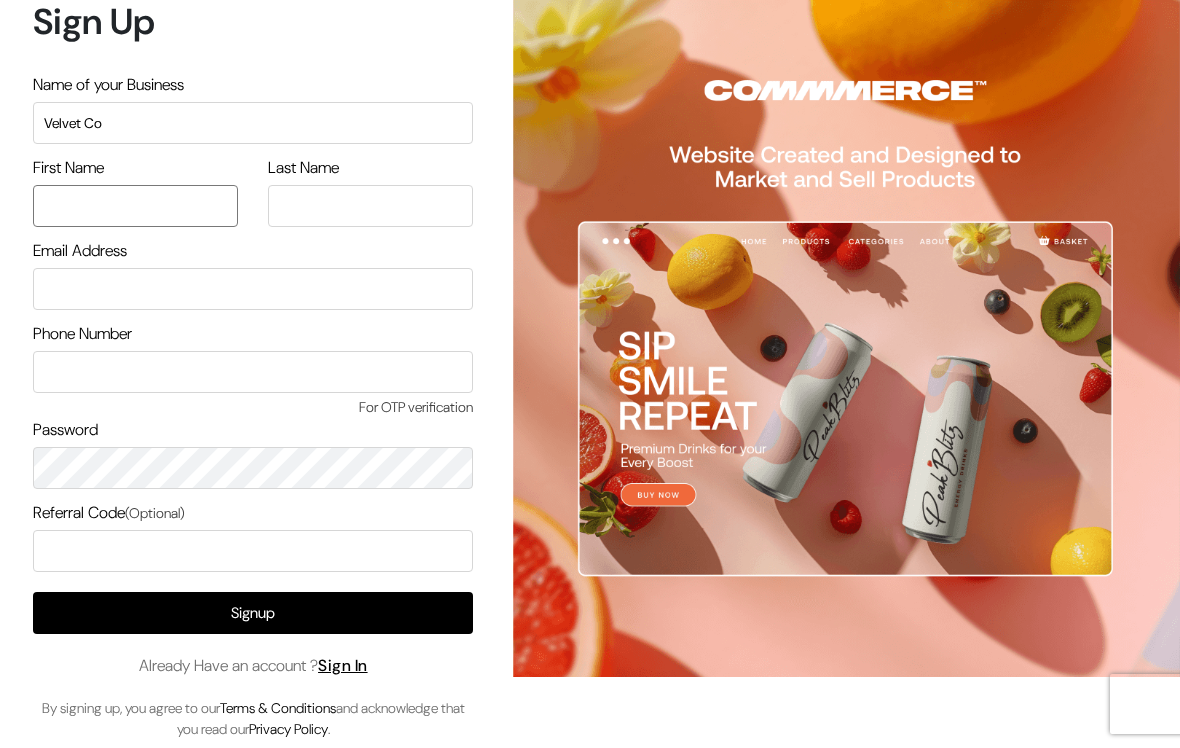 click at bounding box center (135, 206) 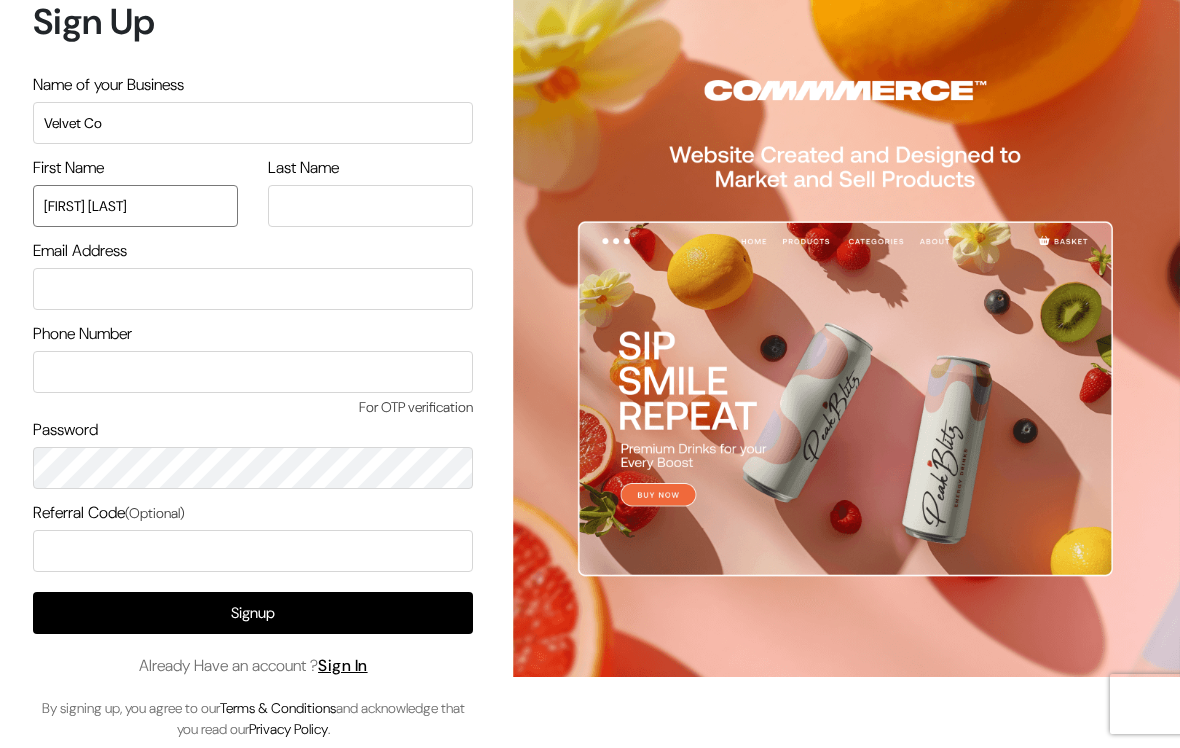 type on "[FIRST] [LAST]" 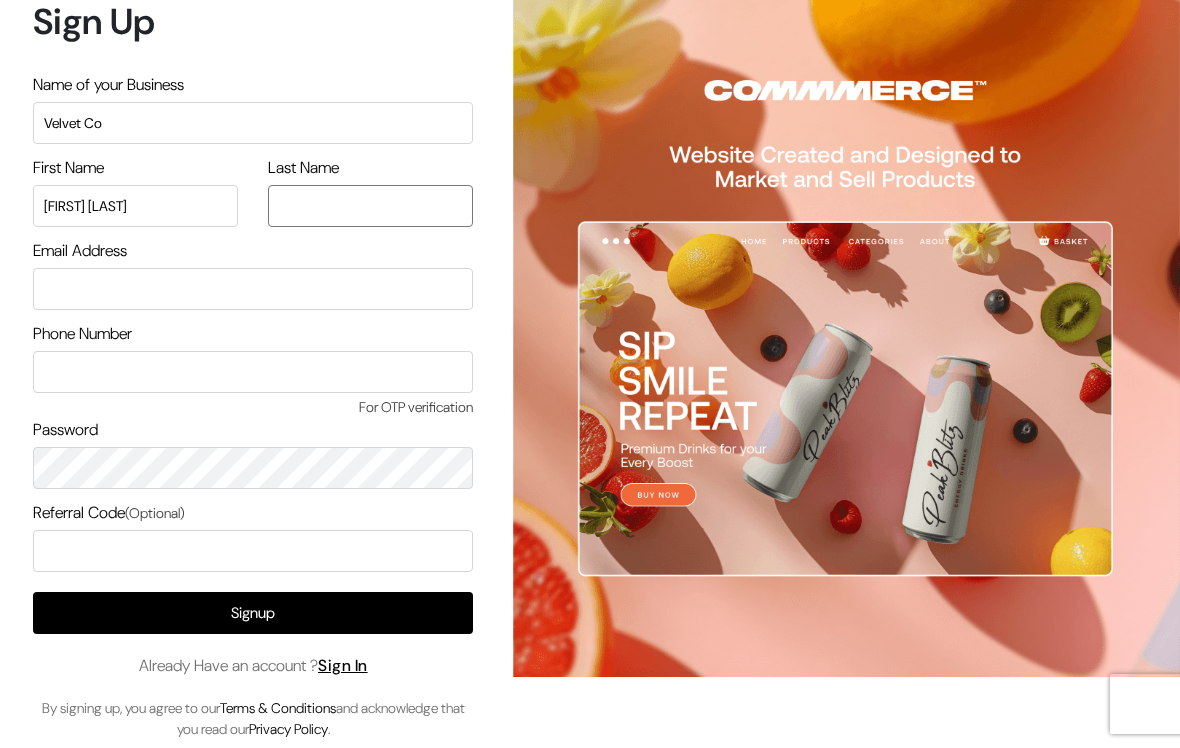 click at bounding box center (370, 206) 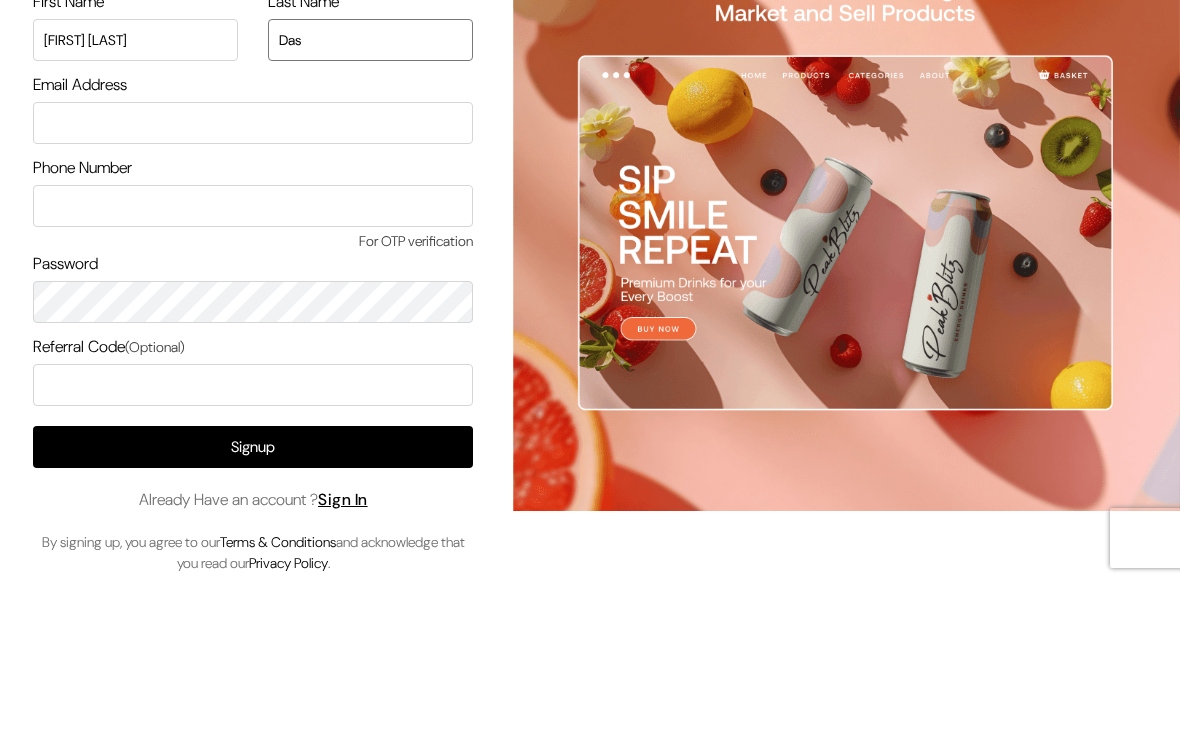 type on "Das" 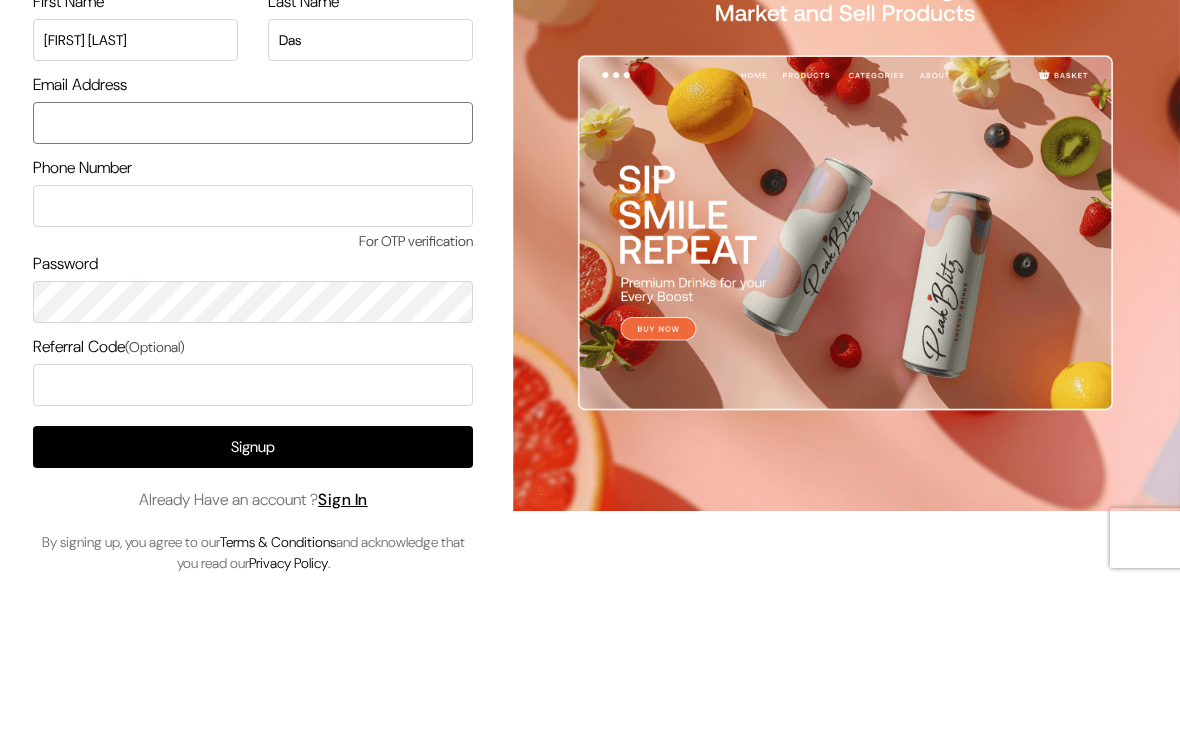 click at bounding box center (253, 289) 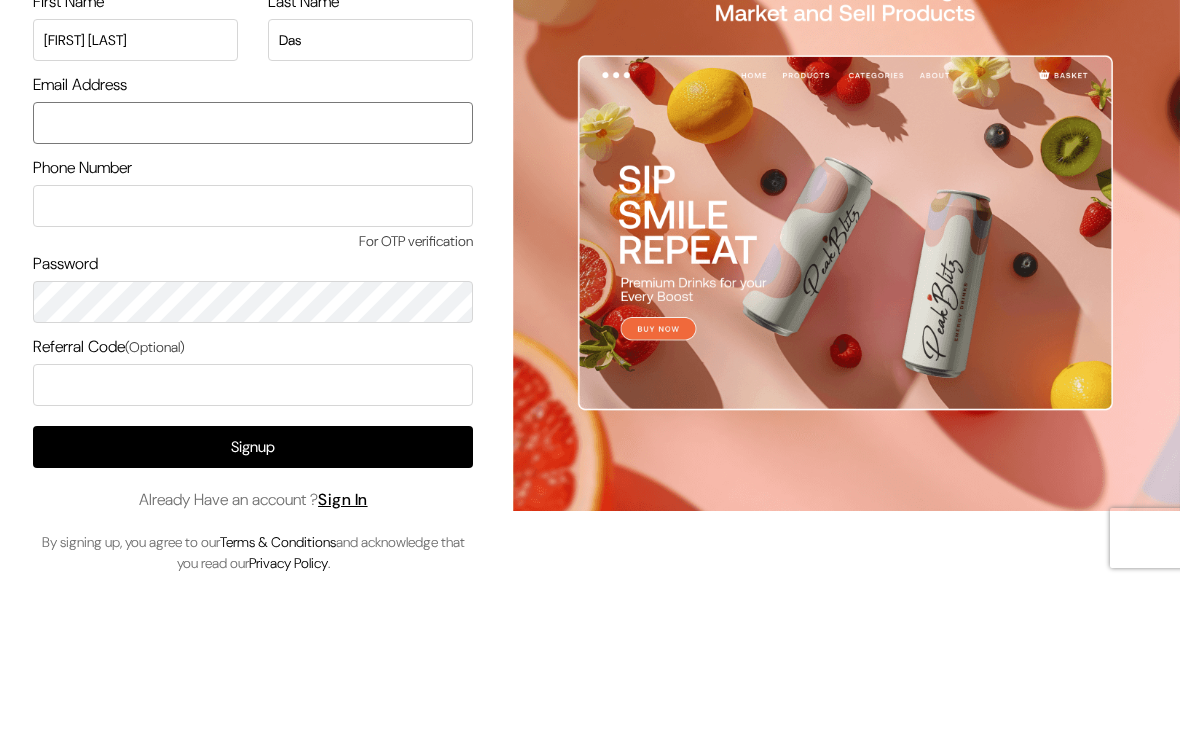 type on "daspk[EMAIL]" 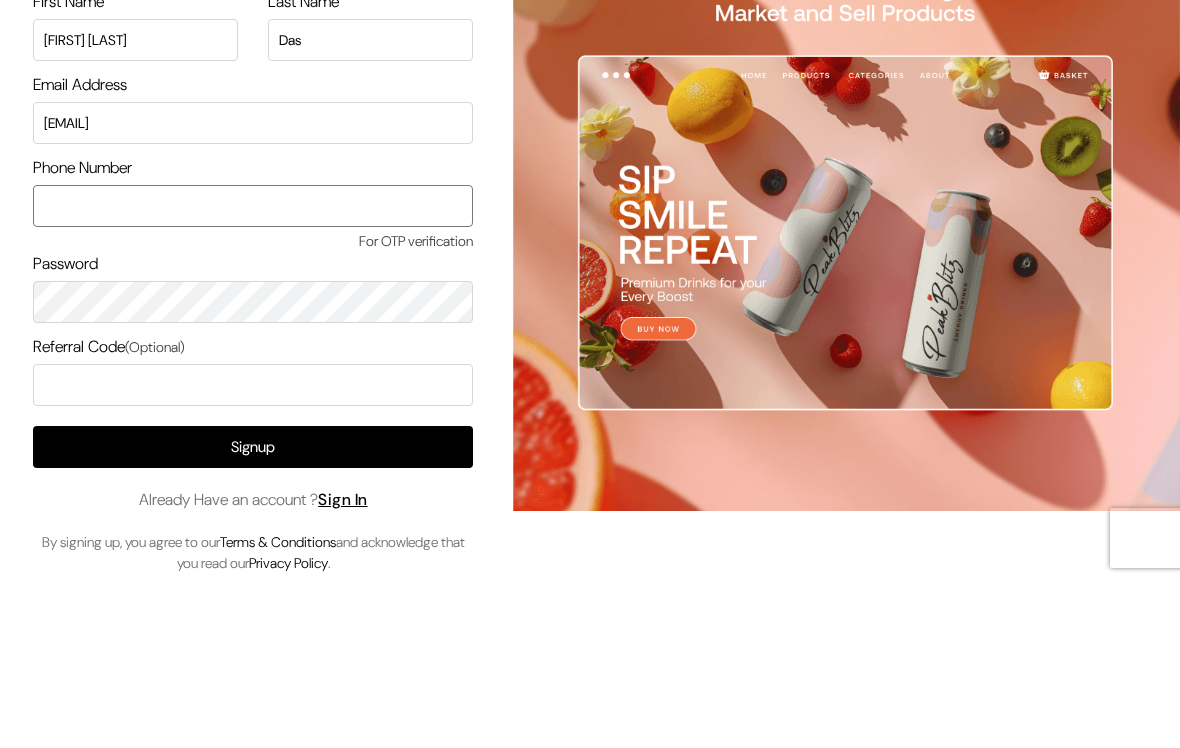 click at bounding box center [253, 372] 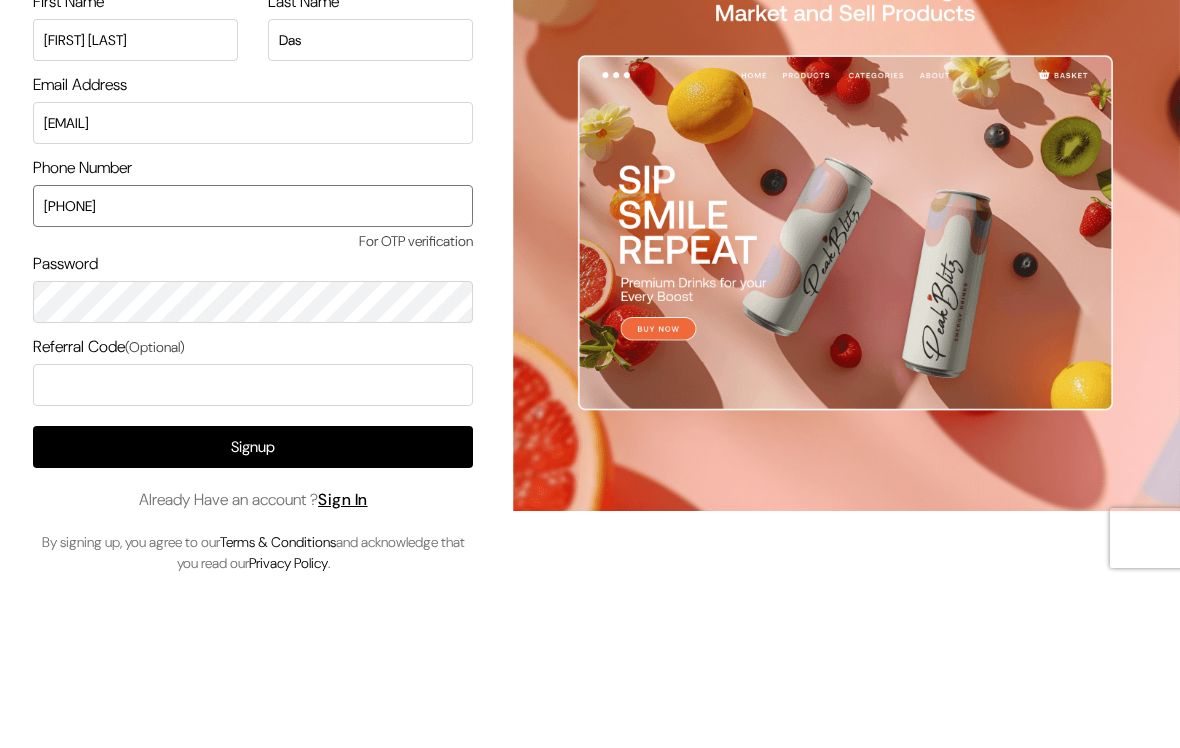 type on "9938113185" 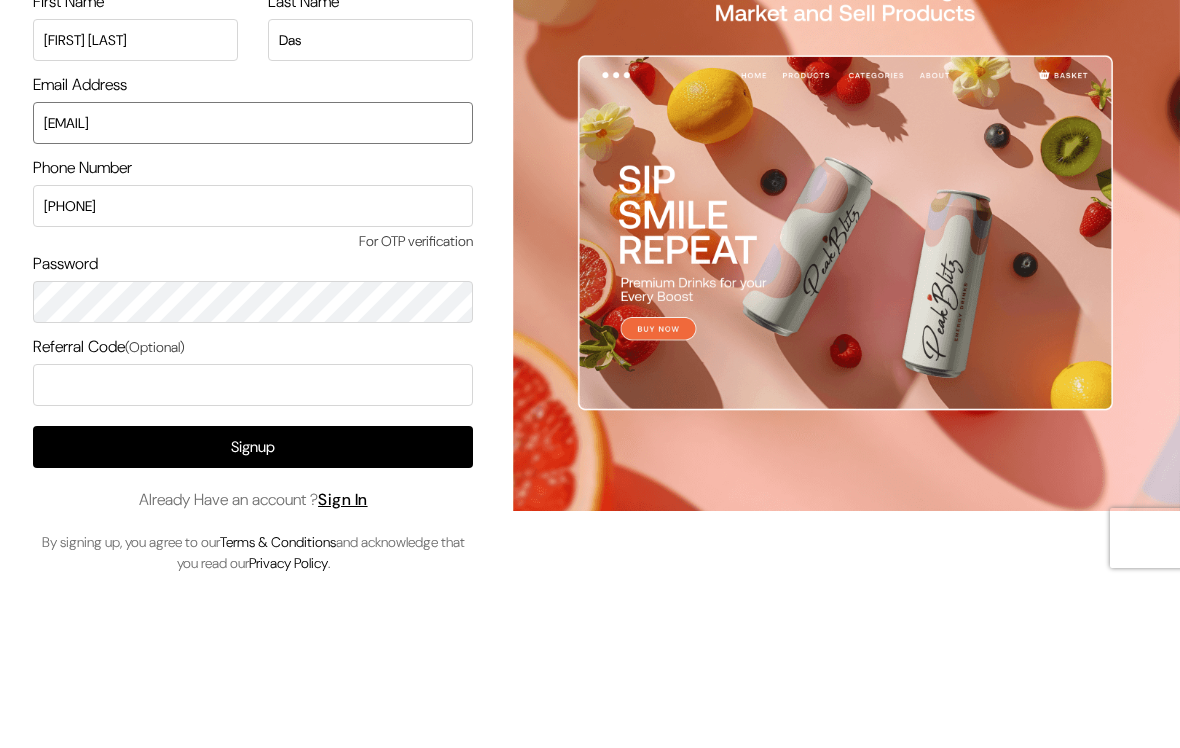click on "daspkpratik@gmail.com" at bounding box center (253, 289) 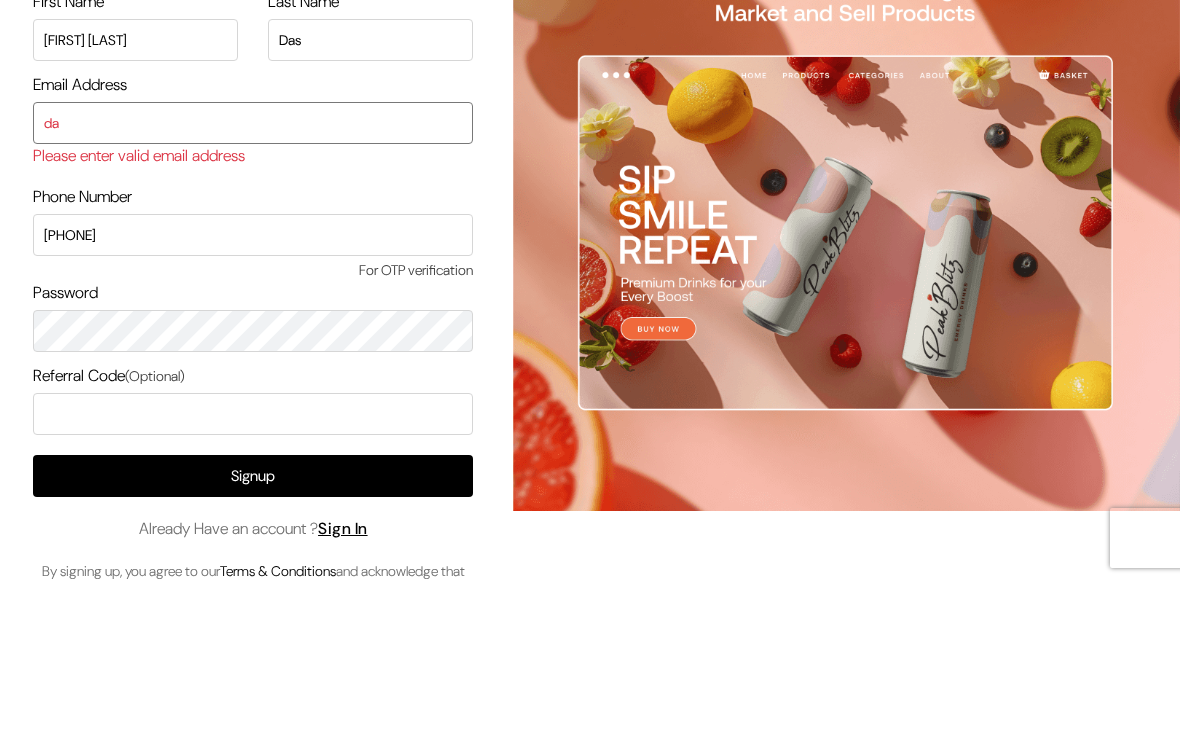 type on "d" 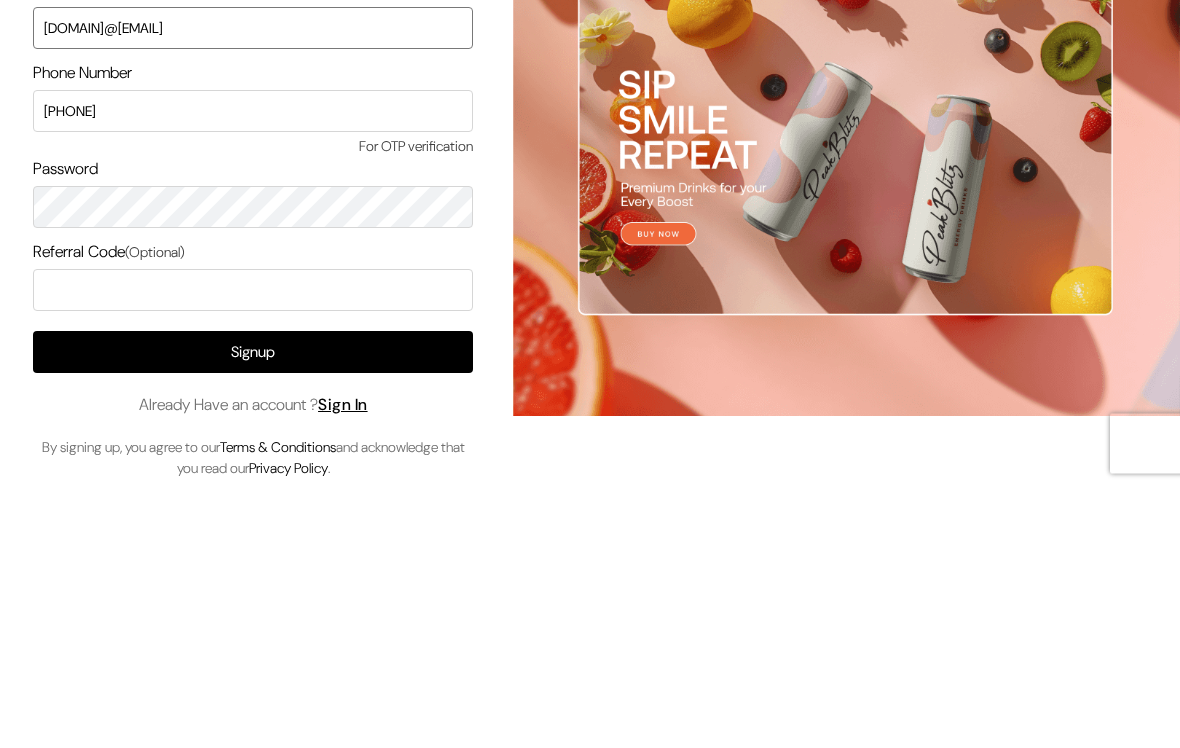 type on "clothingvelvet.co@gmail.com" 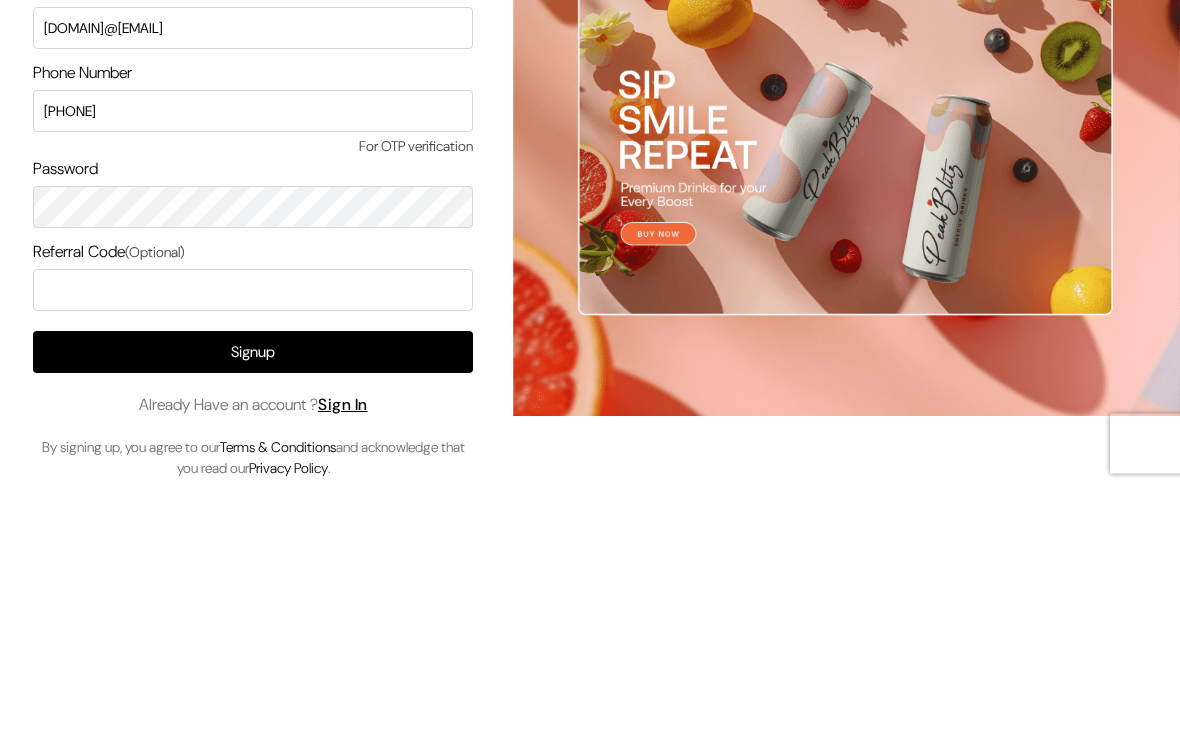 click on "Password" at bounding box center (253, 453) 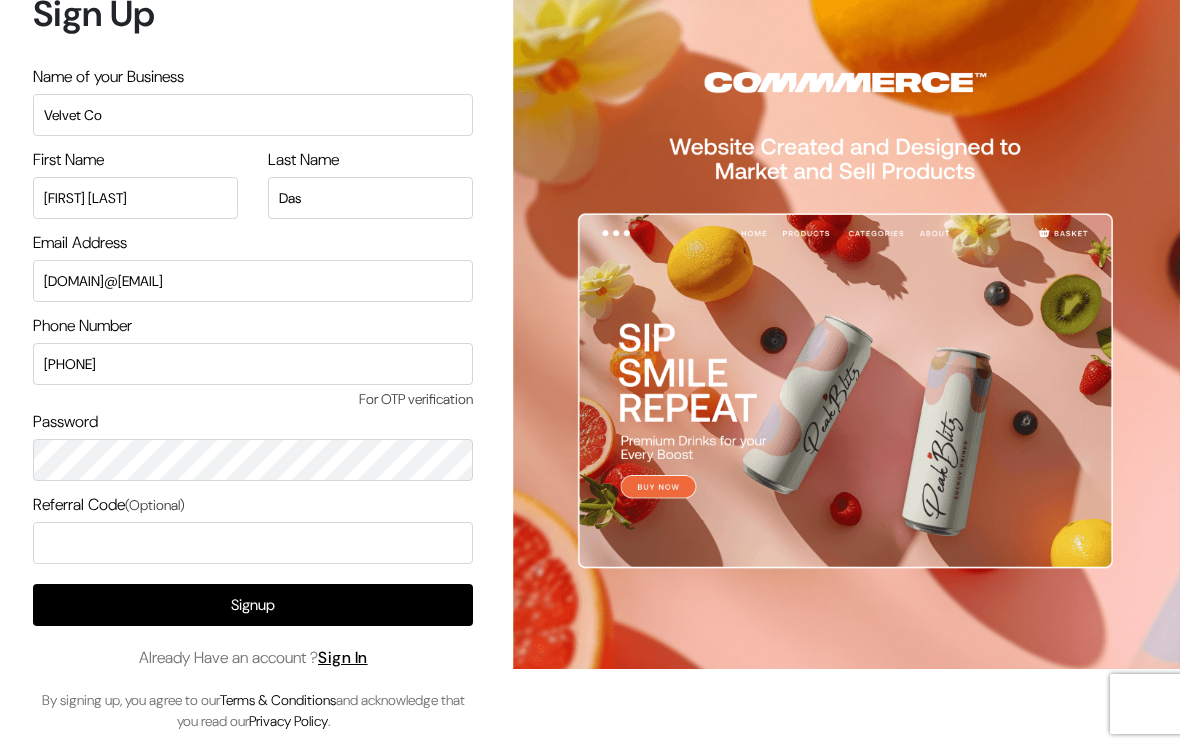 click on "For OTP verification" at bounding box center [253, 399] 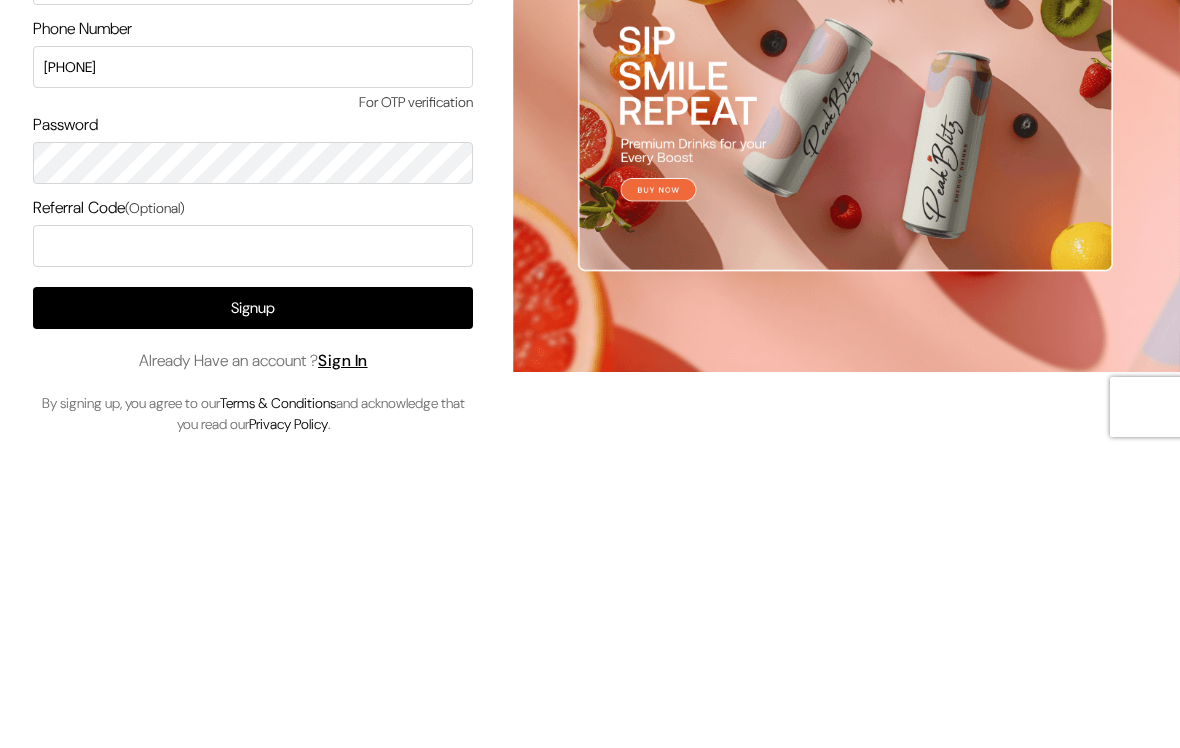 click on "Signup" at bounding box center (253, 605) 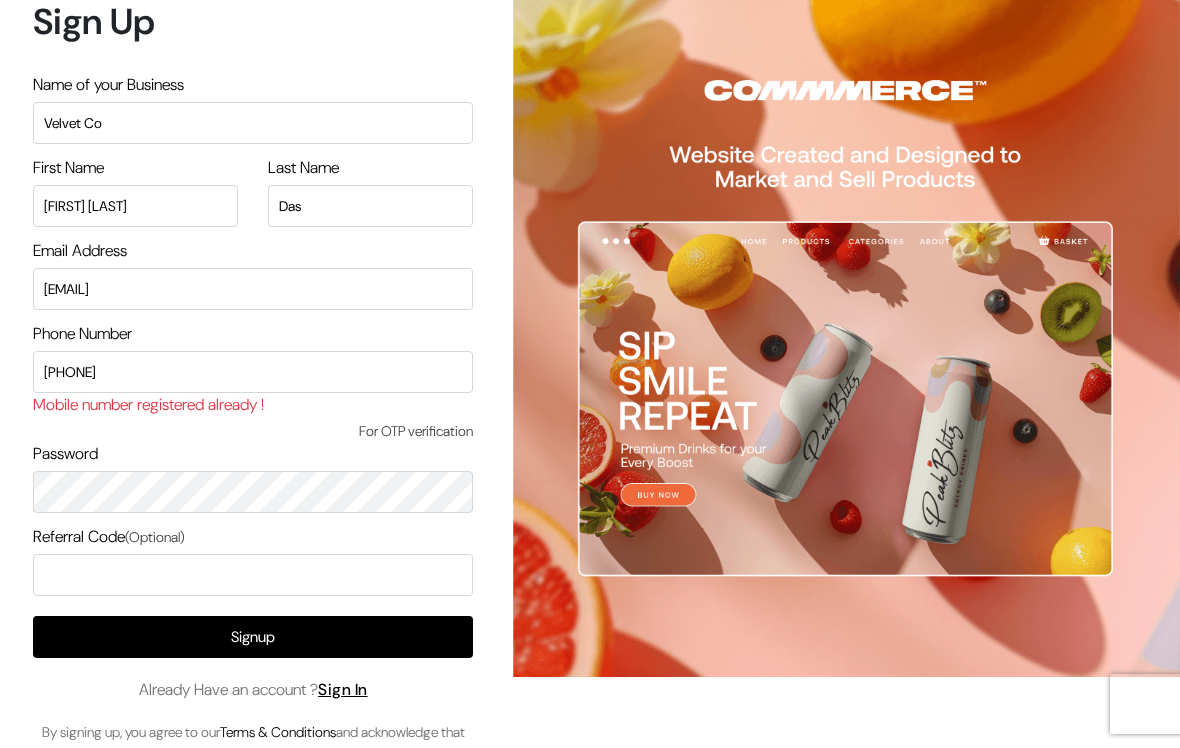 scroll, scrollTop: 0, scrollLeft: 0, axis: both 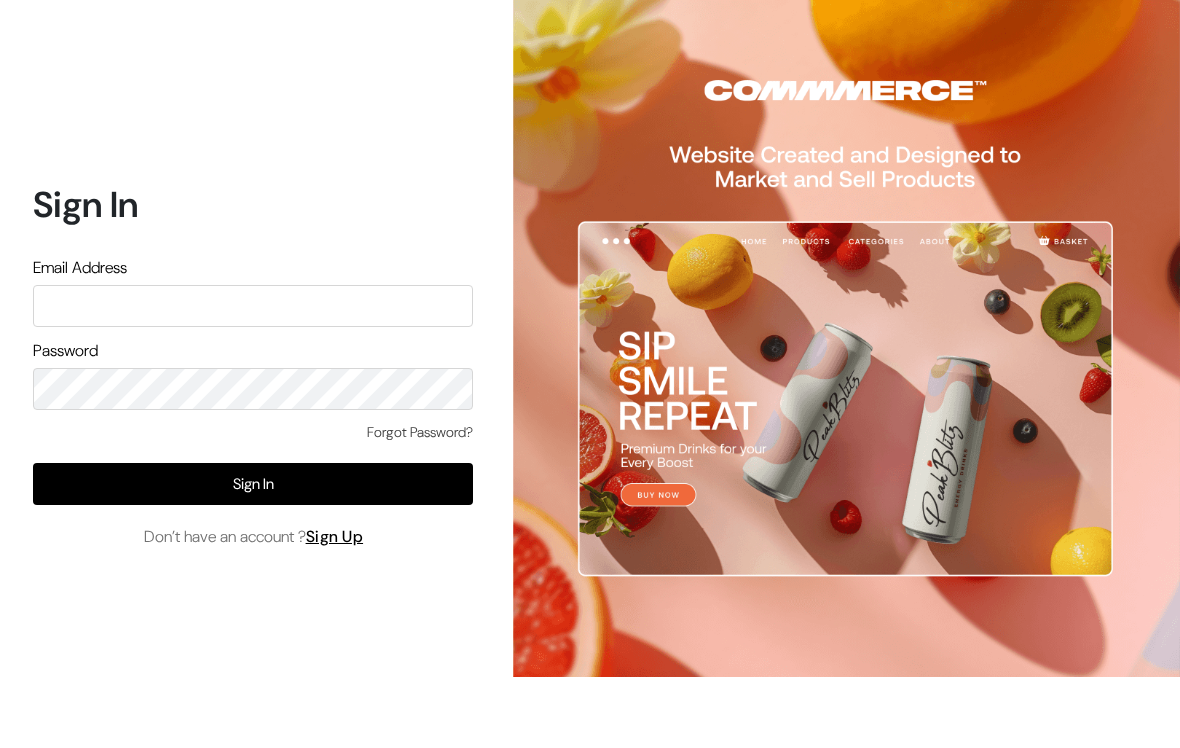 click at bounding box center (253, 306) 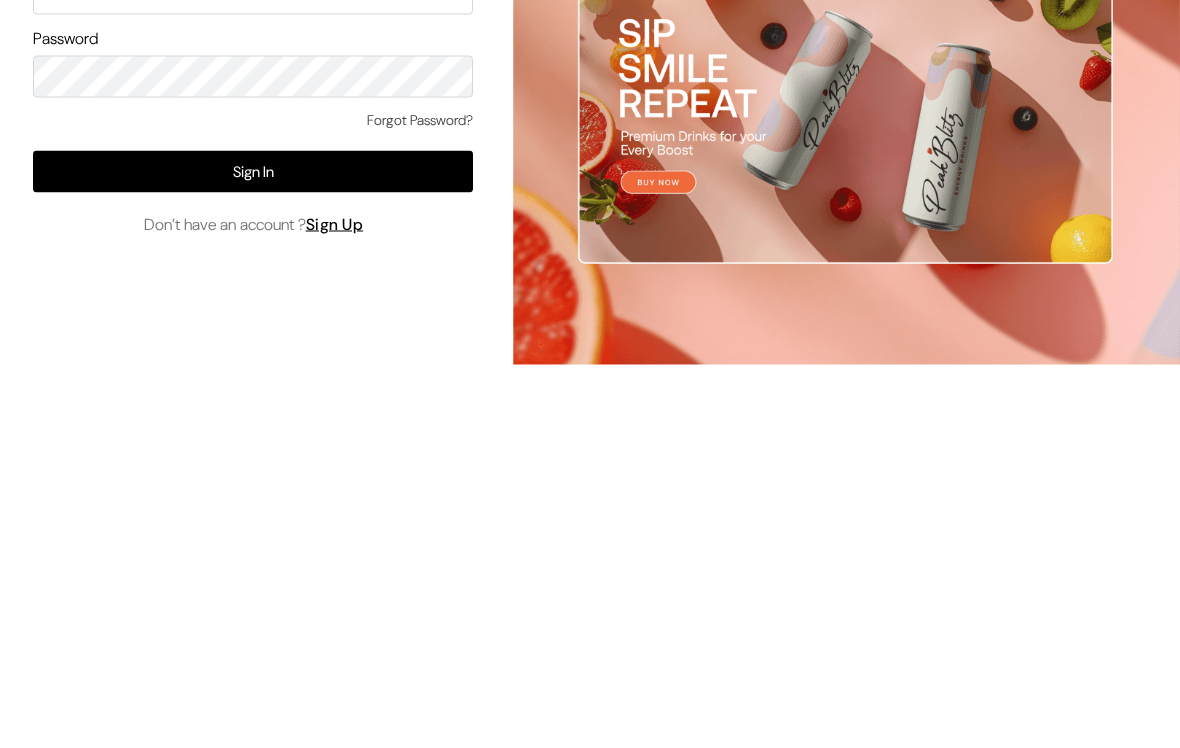 click on "Sign In
Email Address
Password
Forgot Password?
Sign In
Don’t have an account ?  Sign Up" at bounding box center [246, 374] 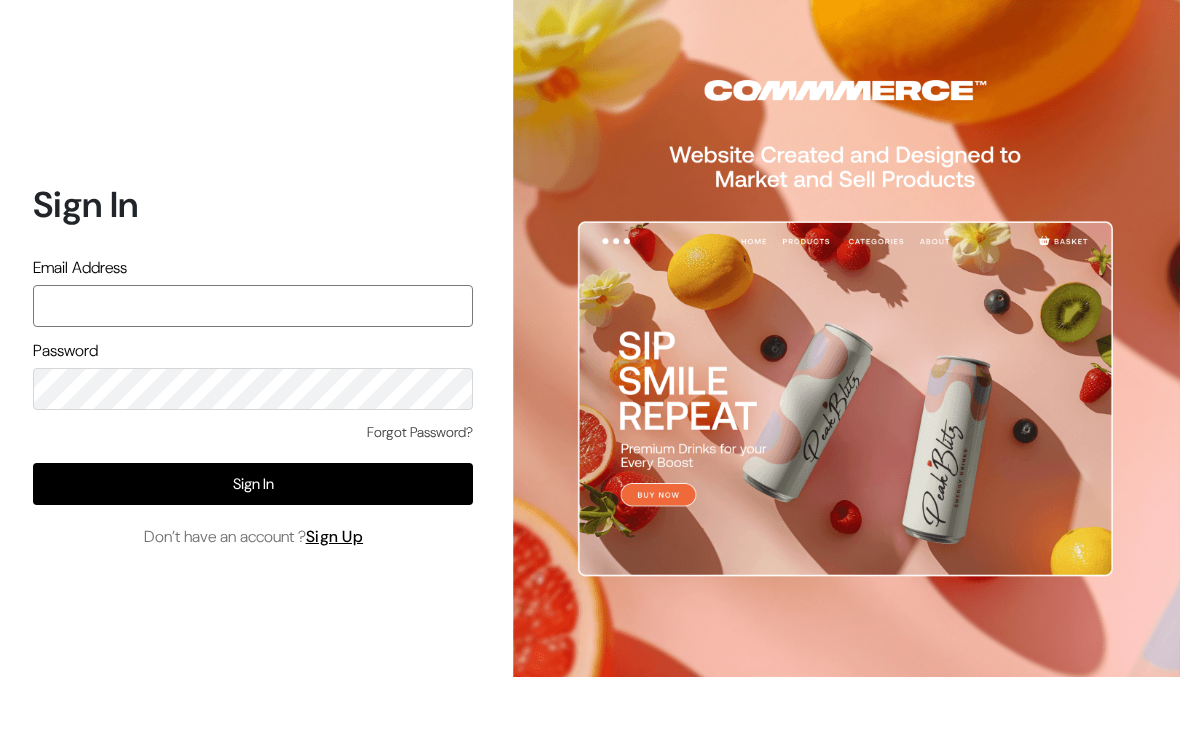 click at bounding box center [253, 306] 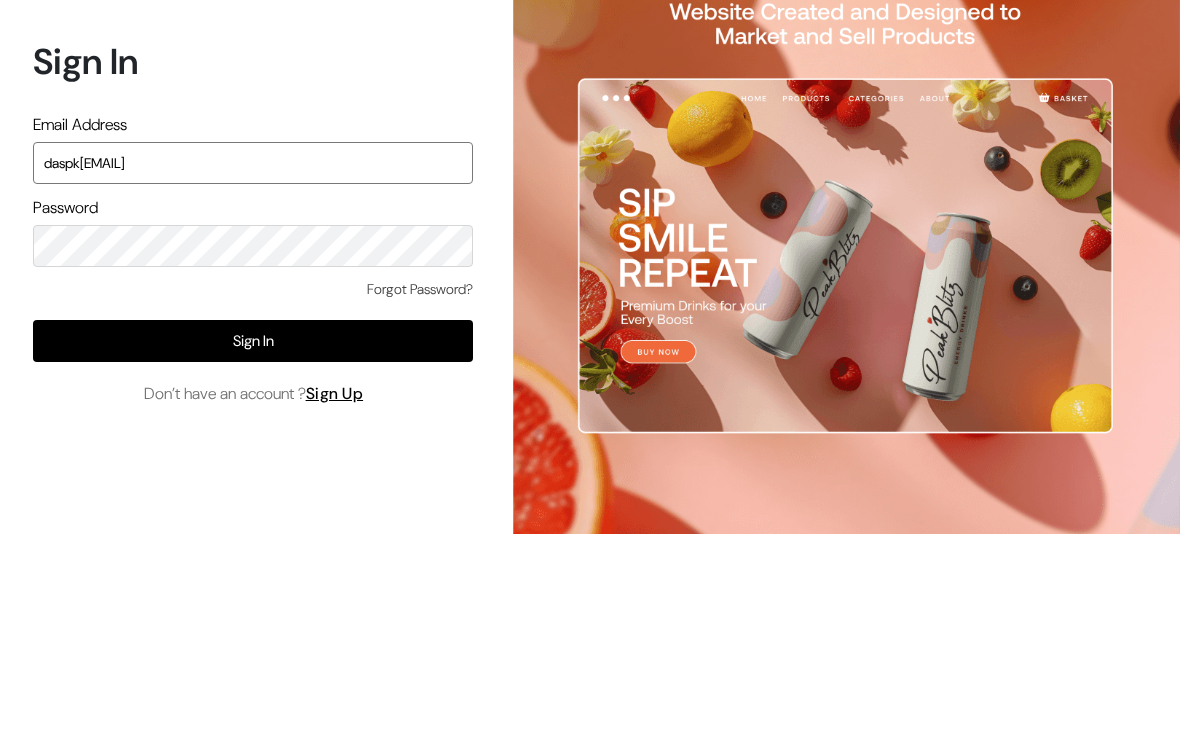 type on "daspkpratik@gmail.com" 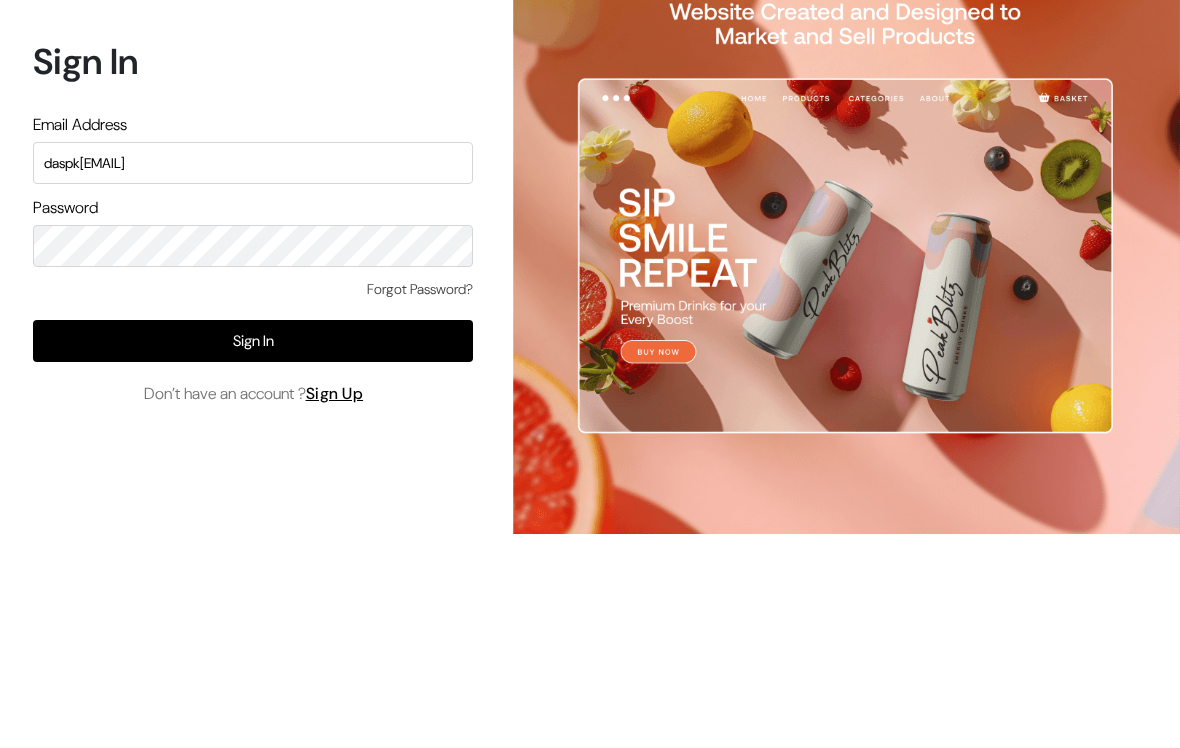 click on "Forgot Password?" at bounding box center [420, 432] 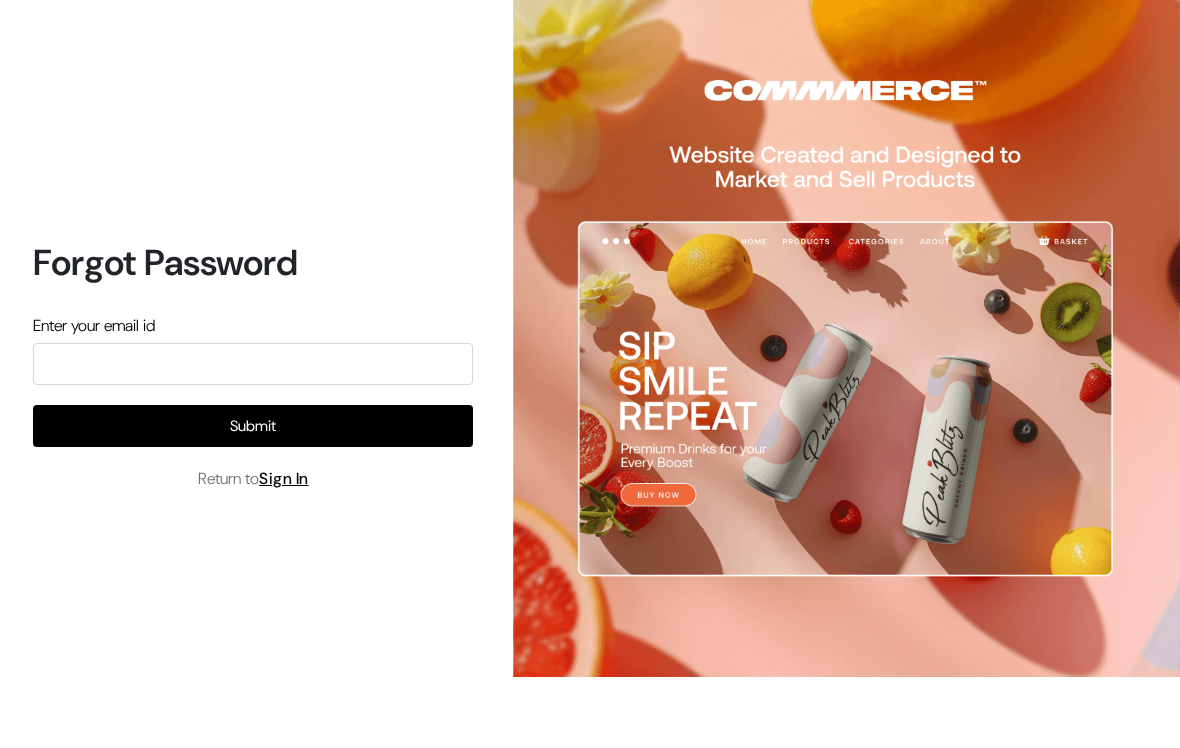 scroll, scrollTop: 0, scrollLeft: 0, axis: both 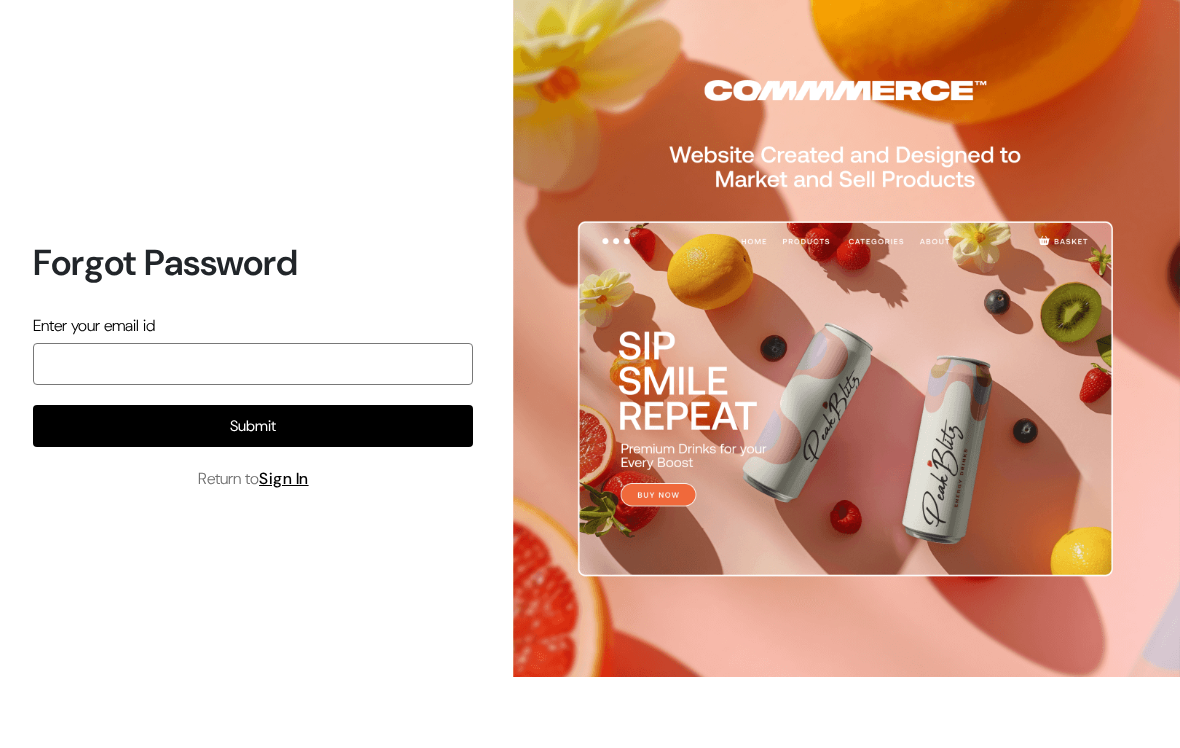 click at bounding box center (253, 364) 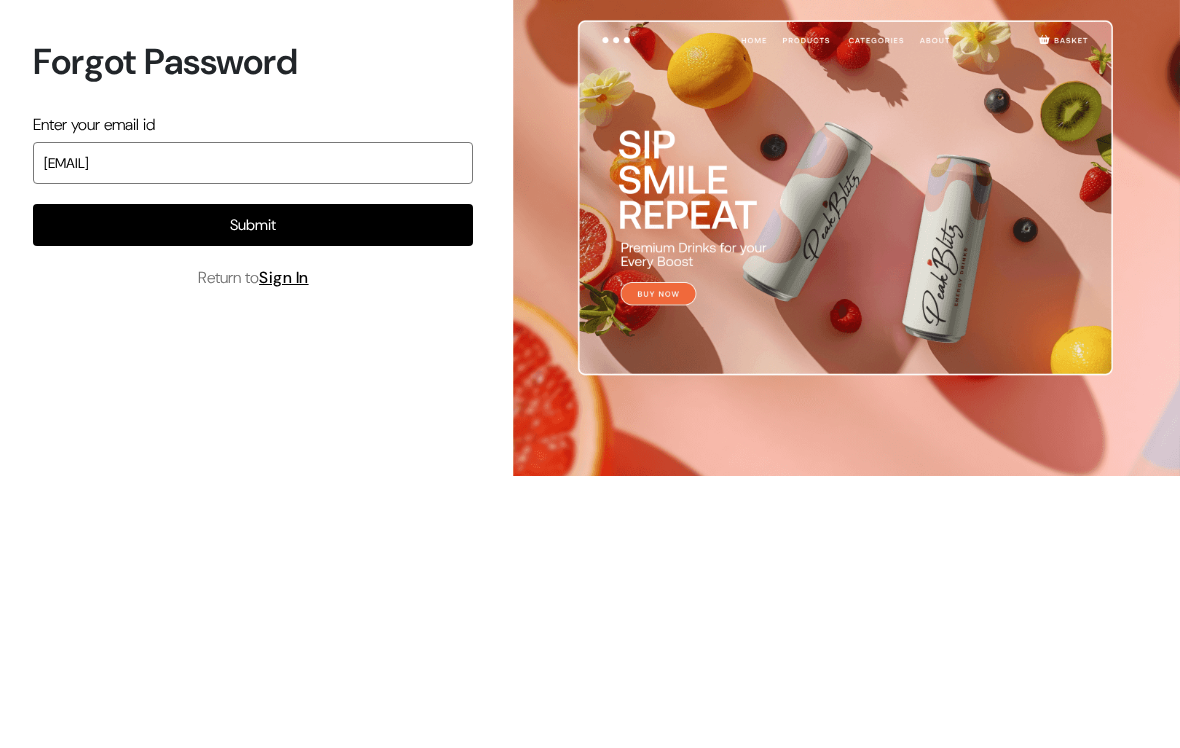 type on "[EMAIL]" 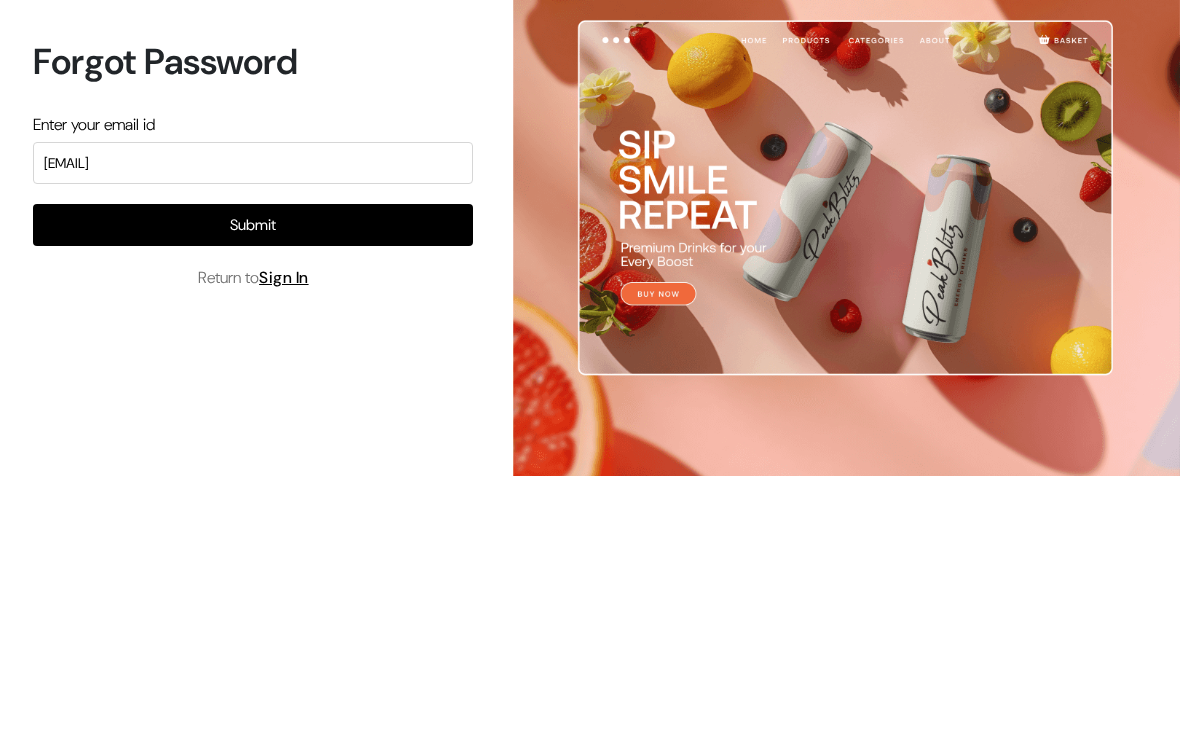 click on "Submit" at bounding box center (253, 426) 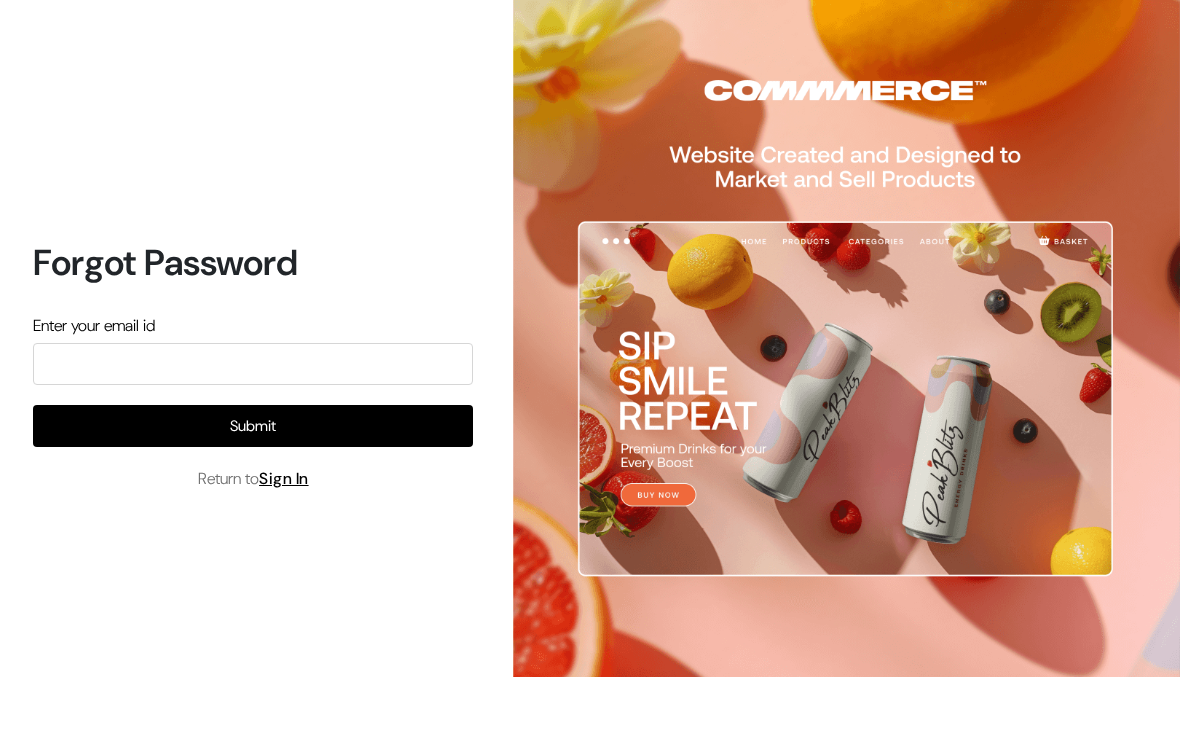 scroll, scrollTop: 0, scrollLeft: 0, axis: both 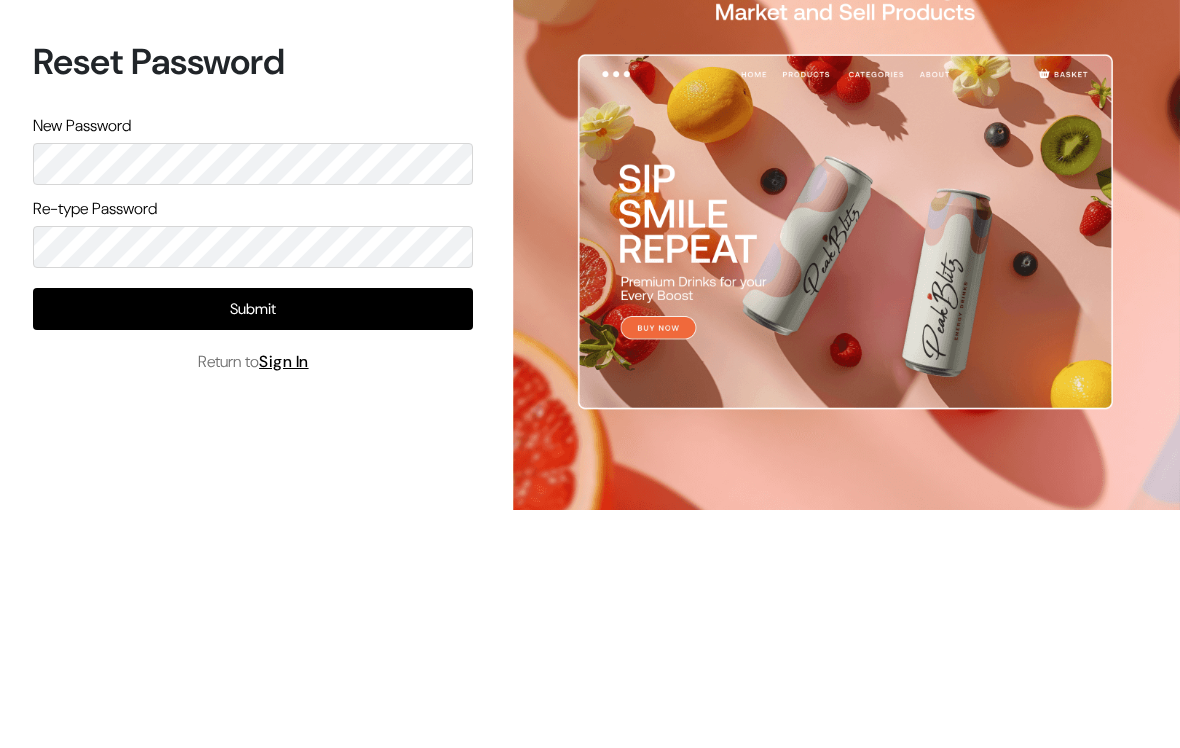click on "Submit" at bounding box center [253, 476] 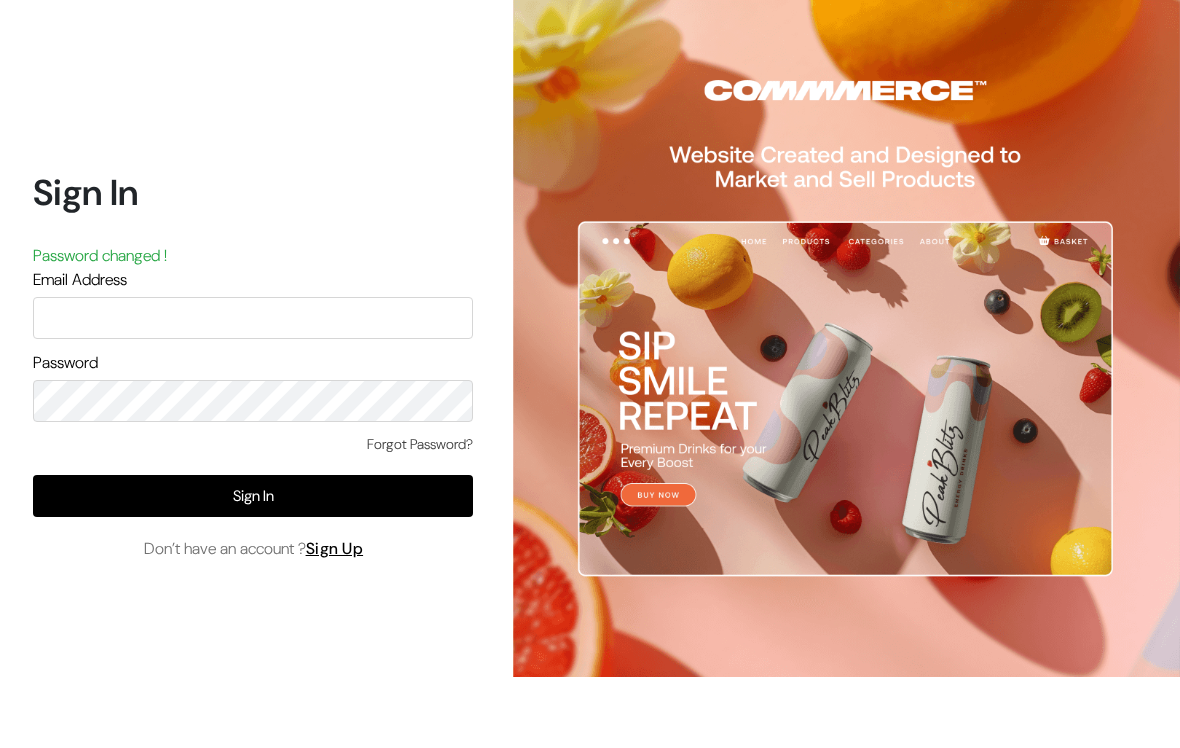 scroll, scrollTop: 0, scrollLeft: 0, axis: both 